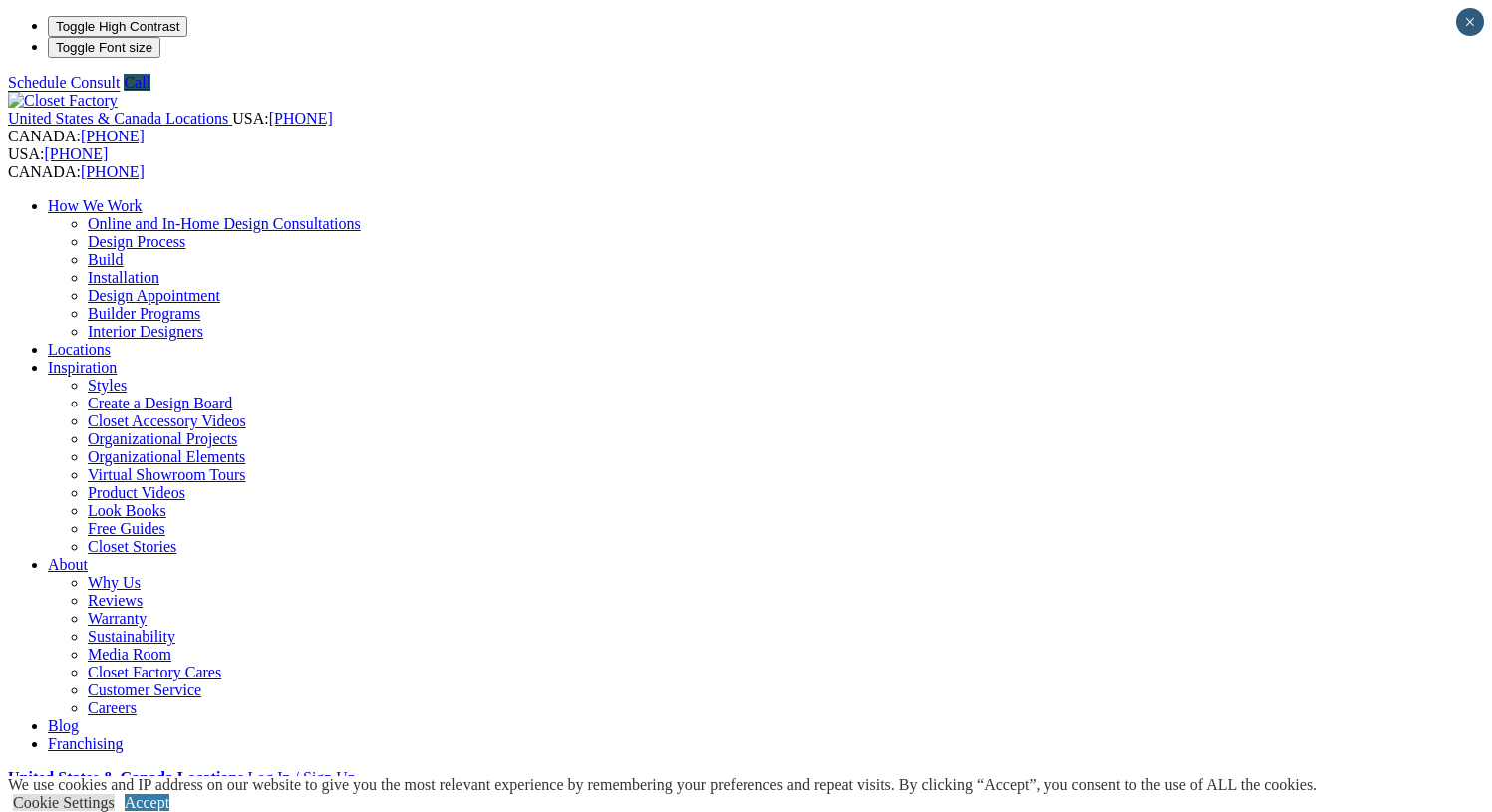 scroll, scrollTop: 0, scrollLeft: 0, axis: both 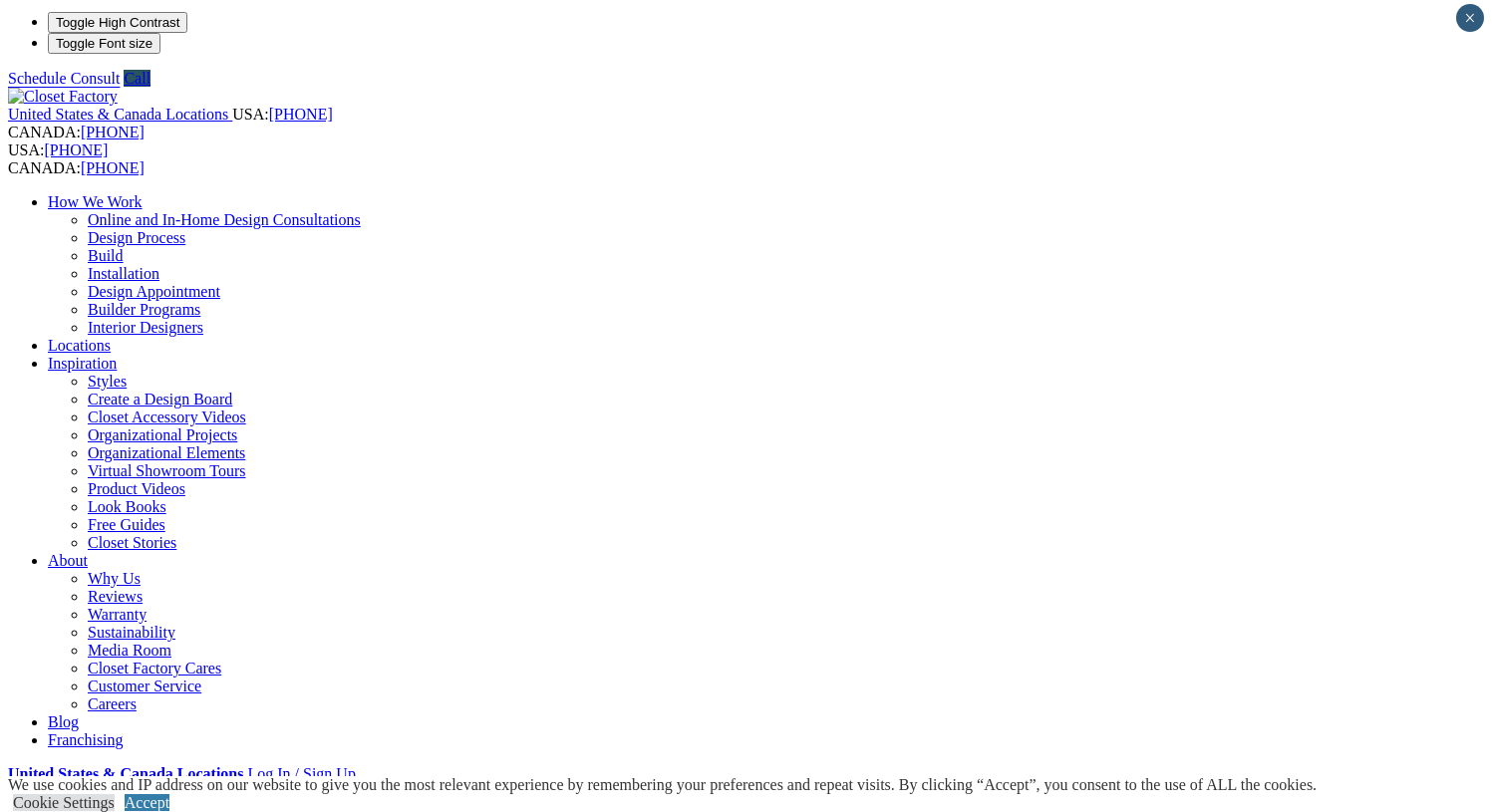 click at bounding box center [163, 1343] 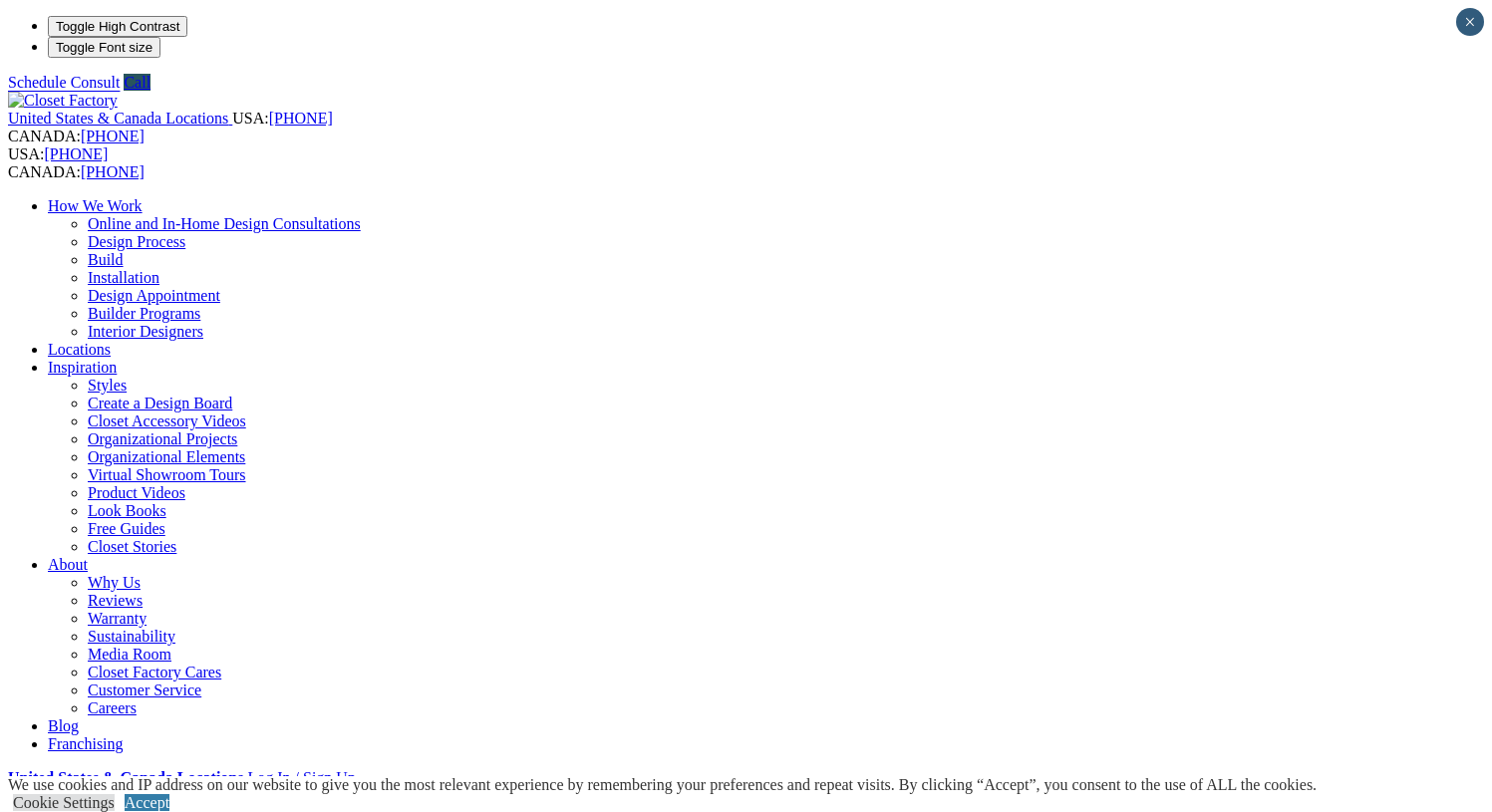 scroll, scrollTop: 0, scrollLeft: 0, axis: both 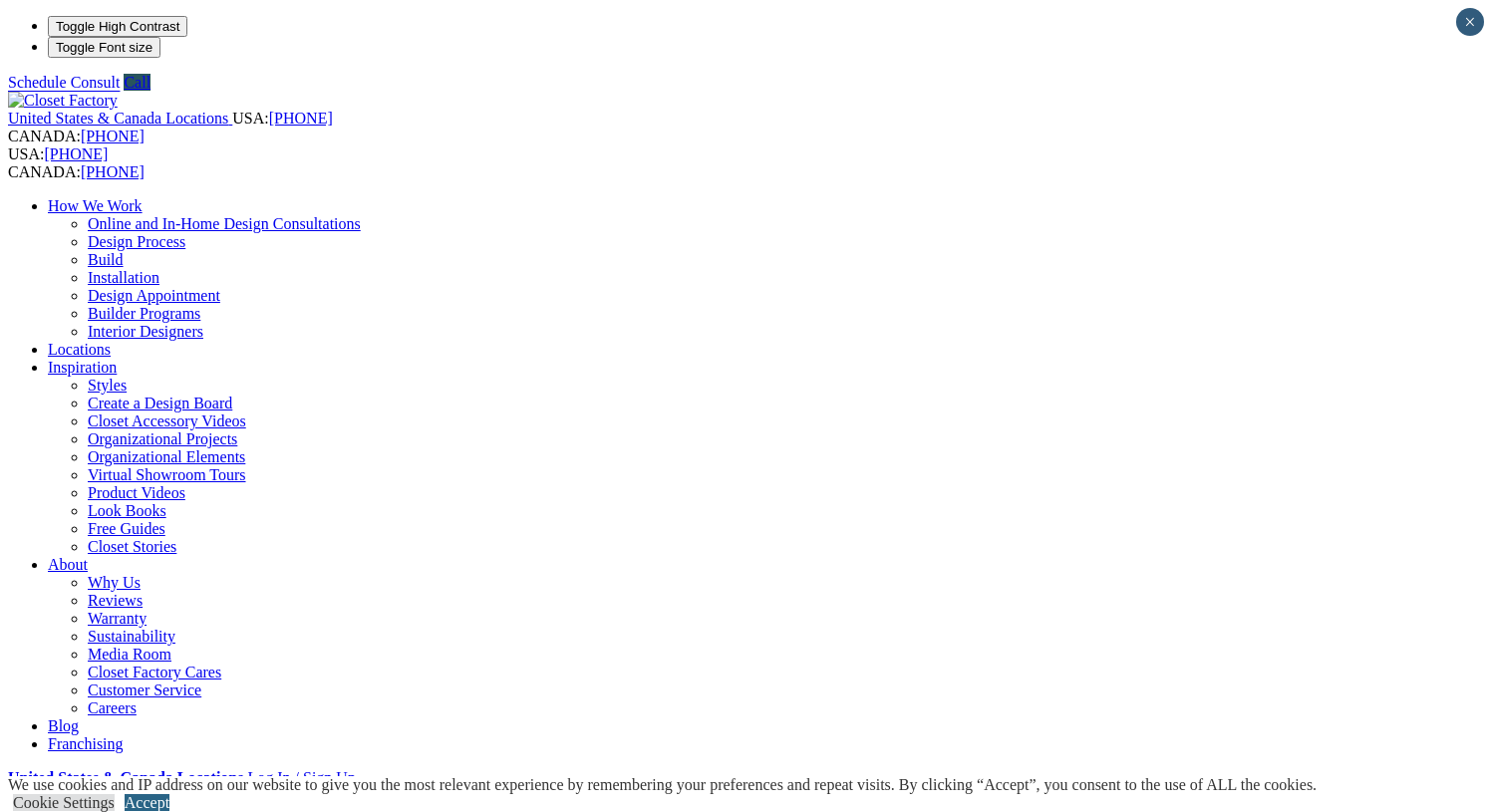 click on "Accept" at bounding box center (147, 802) 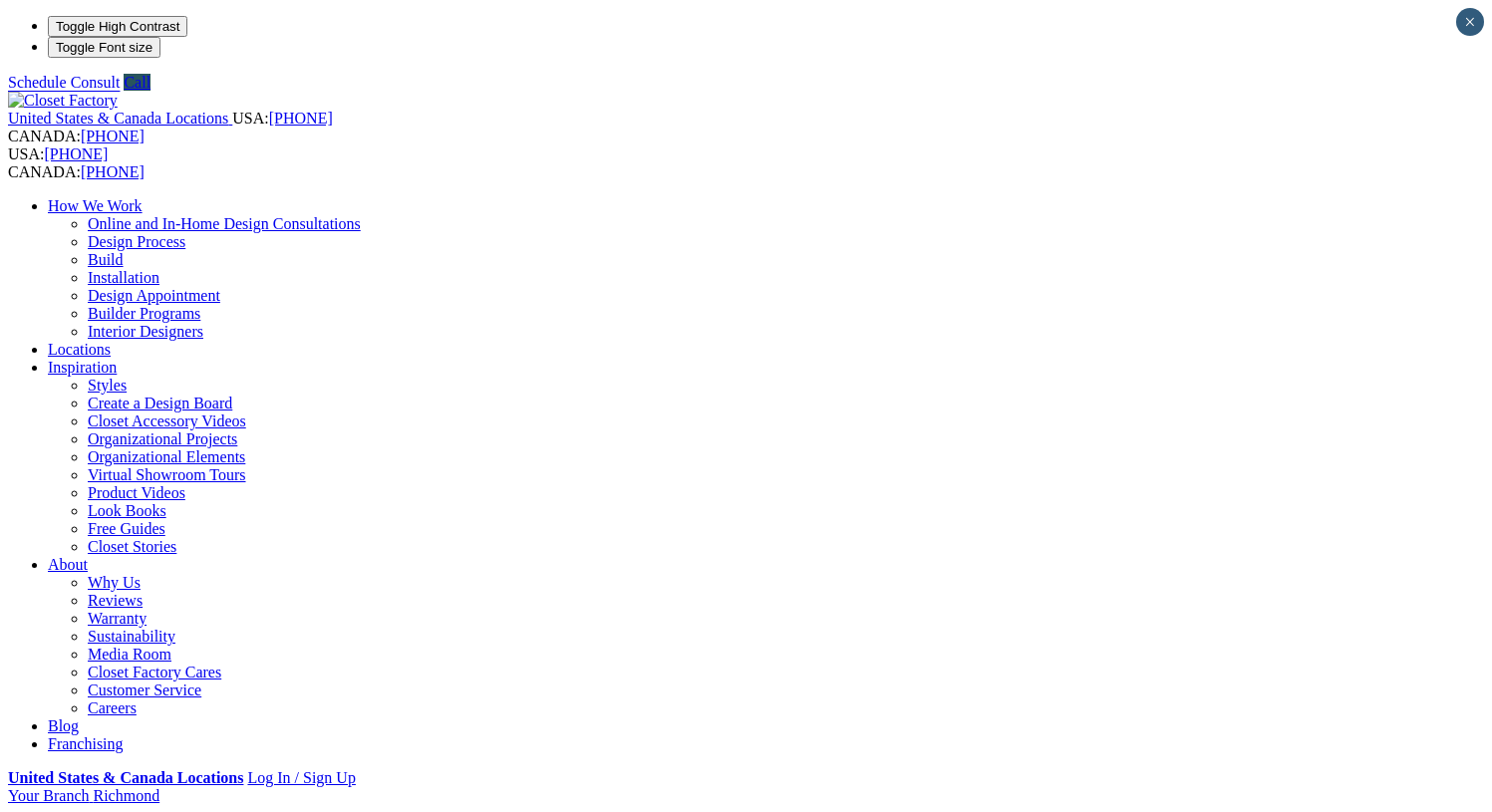scroll, scrollTop: 0, scrollLeft: 0, axis: both 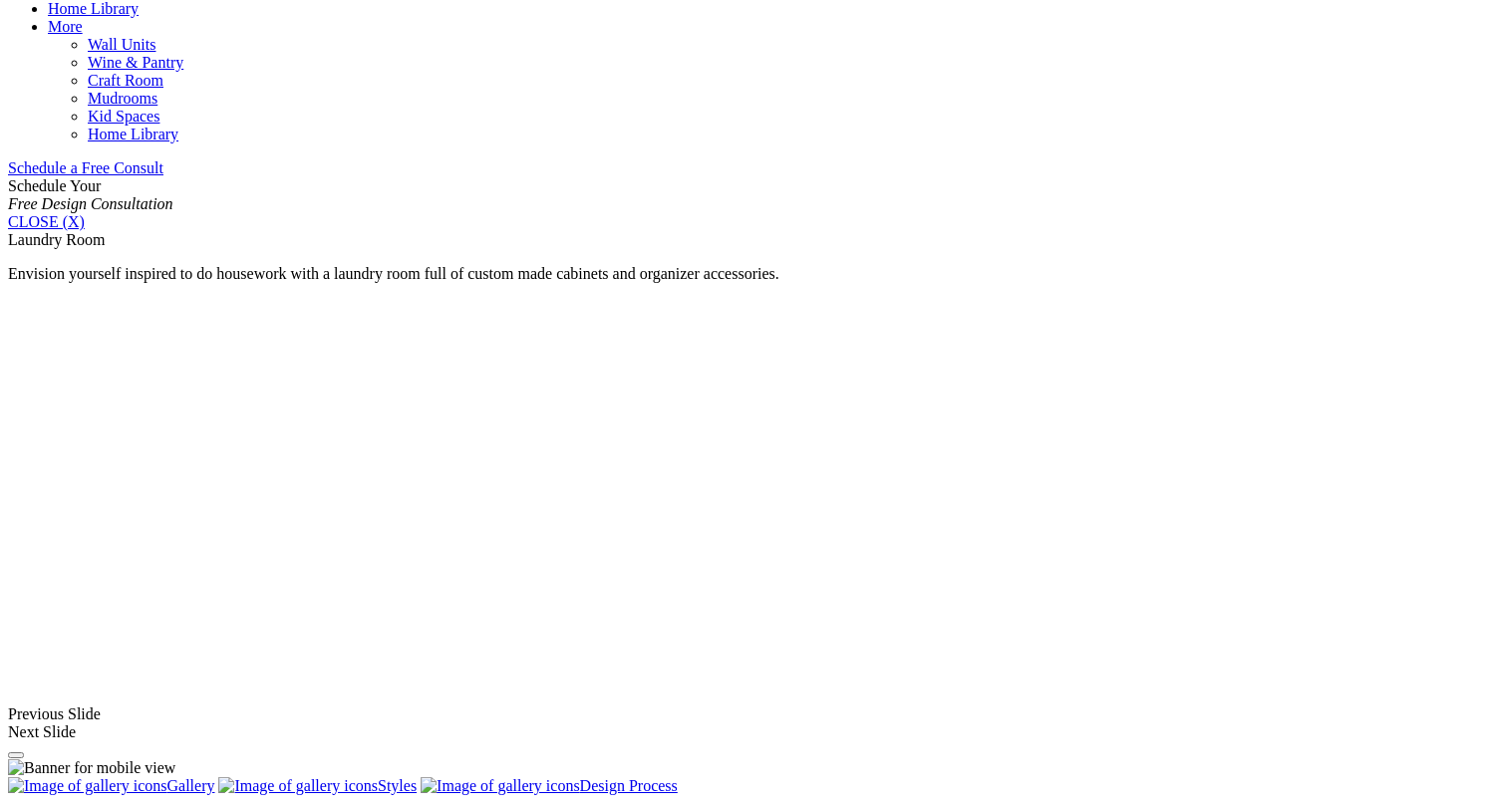 click at bounding box center (162, 1623) 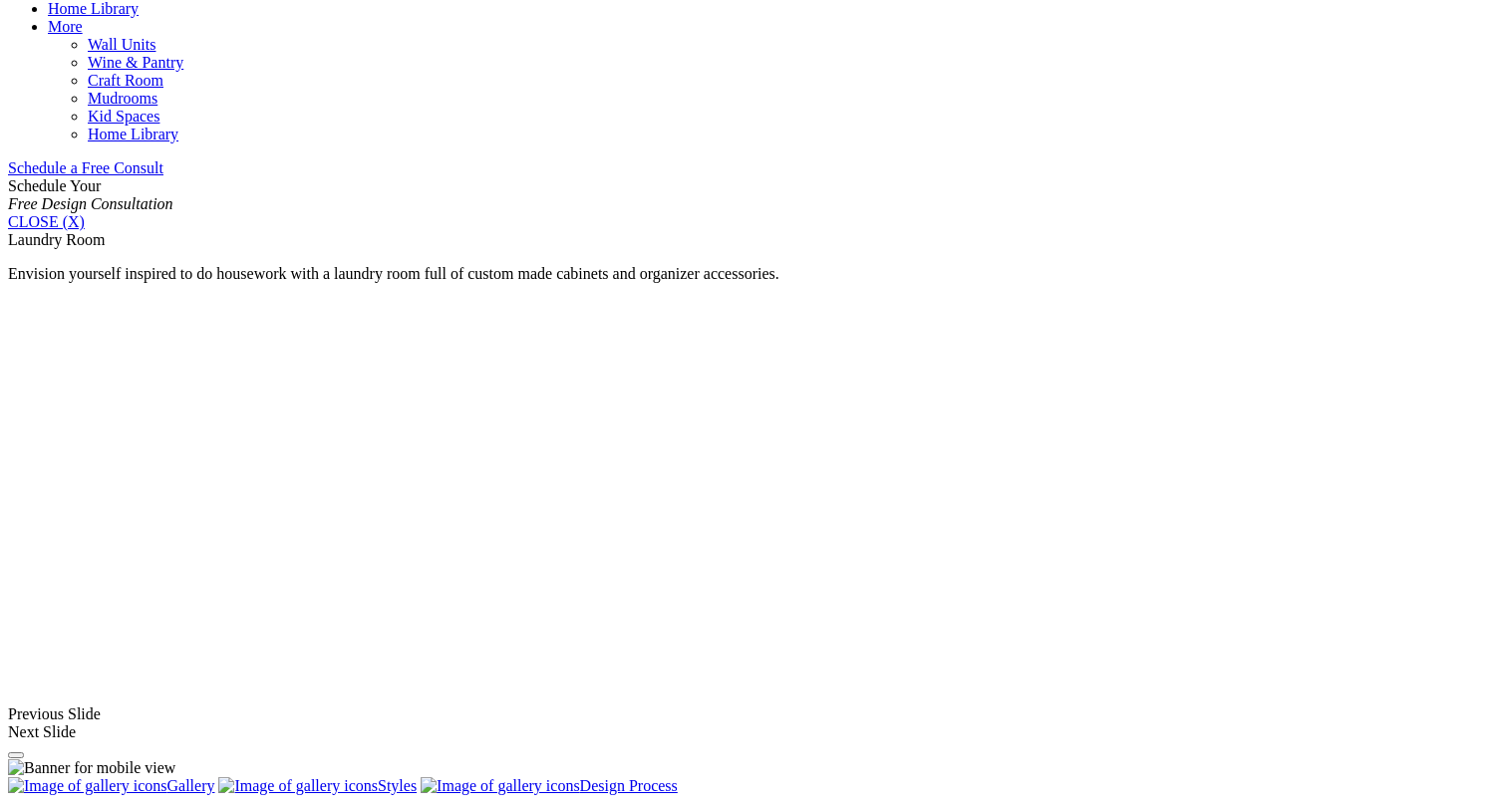 click at bounding box center (8, 35367) 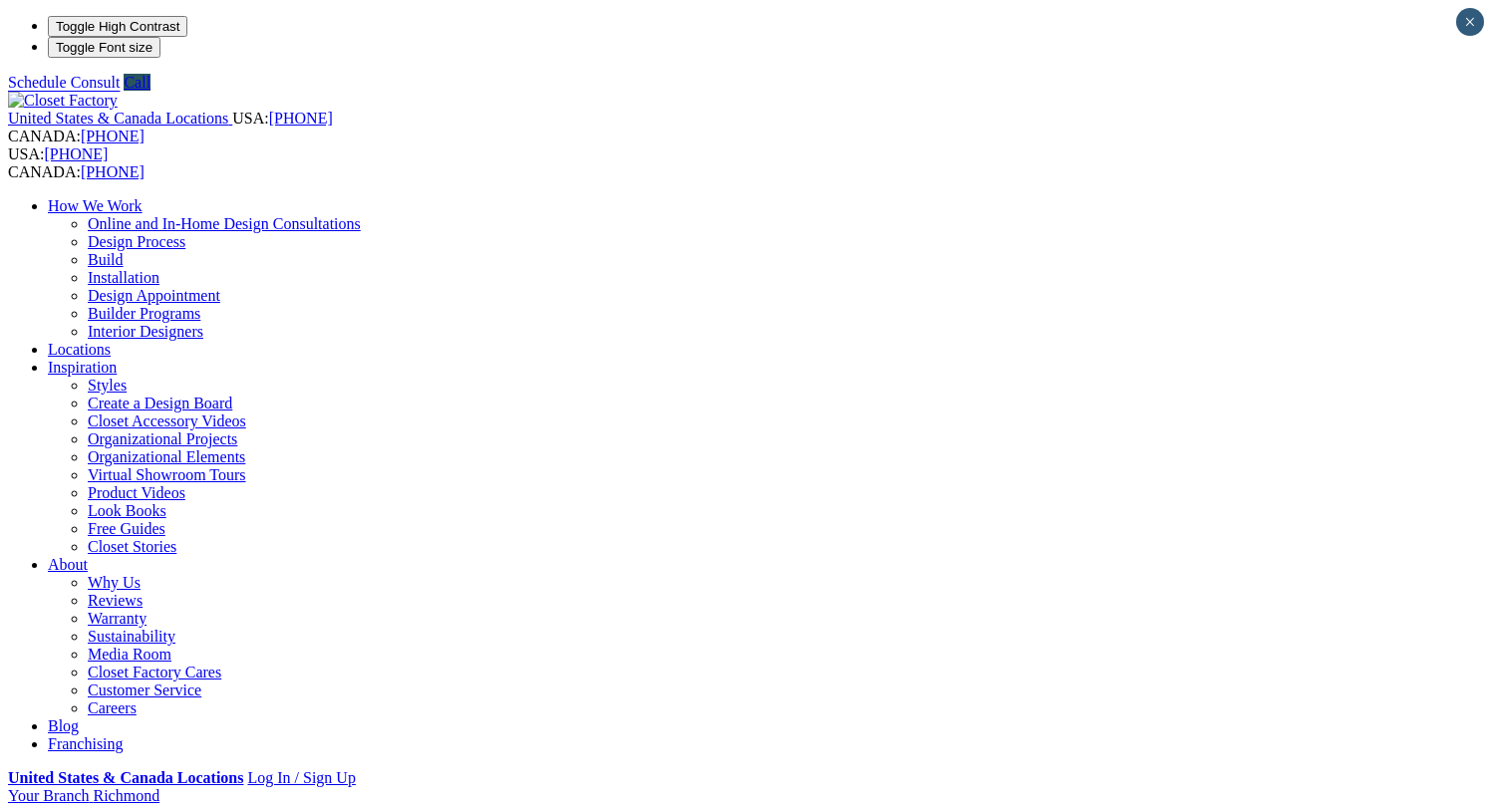 scroll, scrollTop: 0, scrollLeft: 0, axis: both 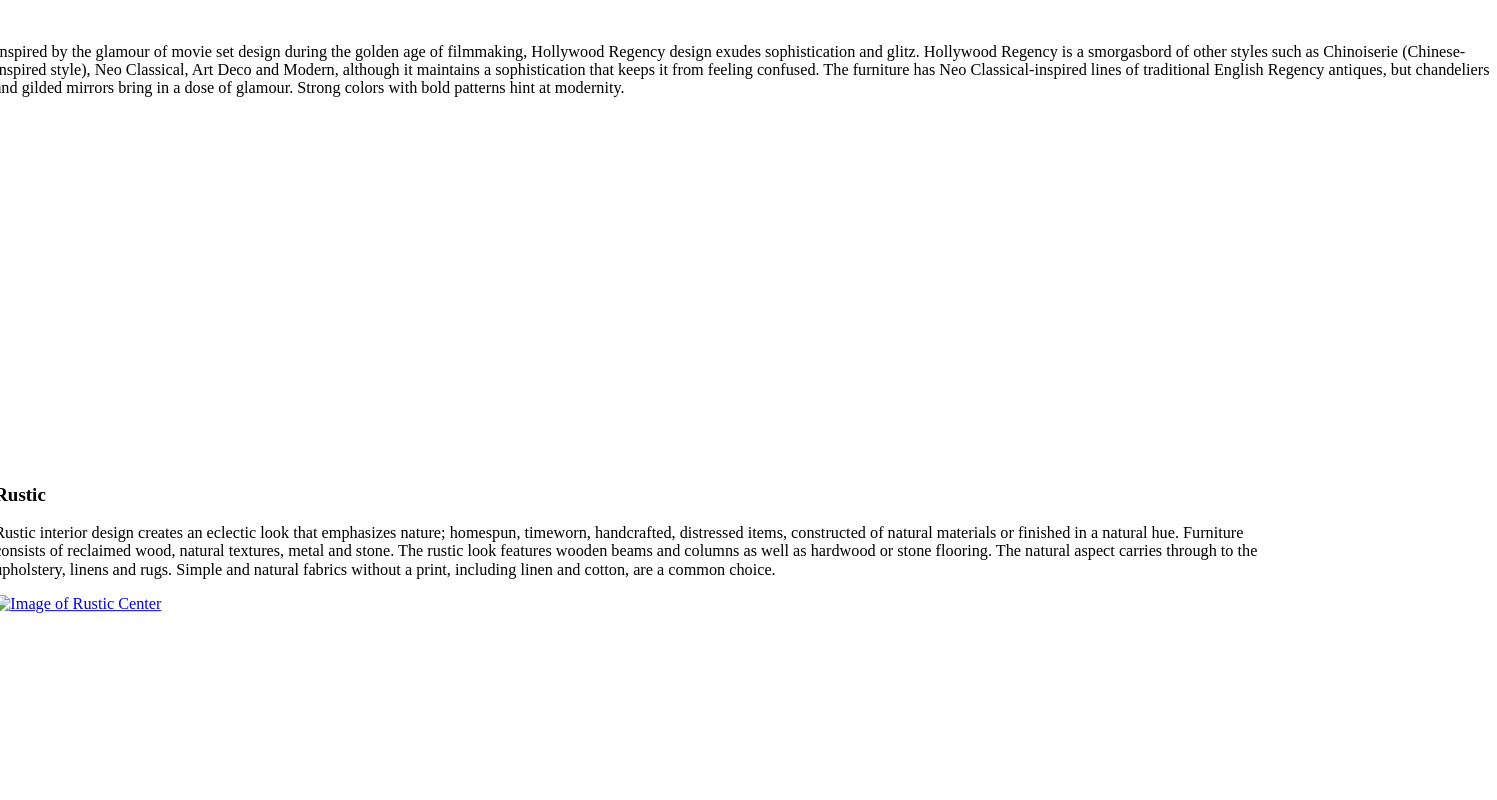 click on "Garage" at bounding box center [71, -8519] 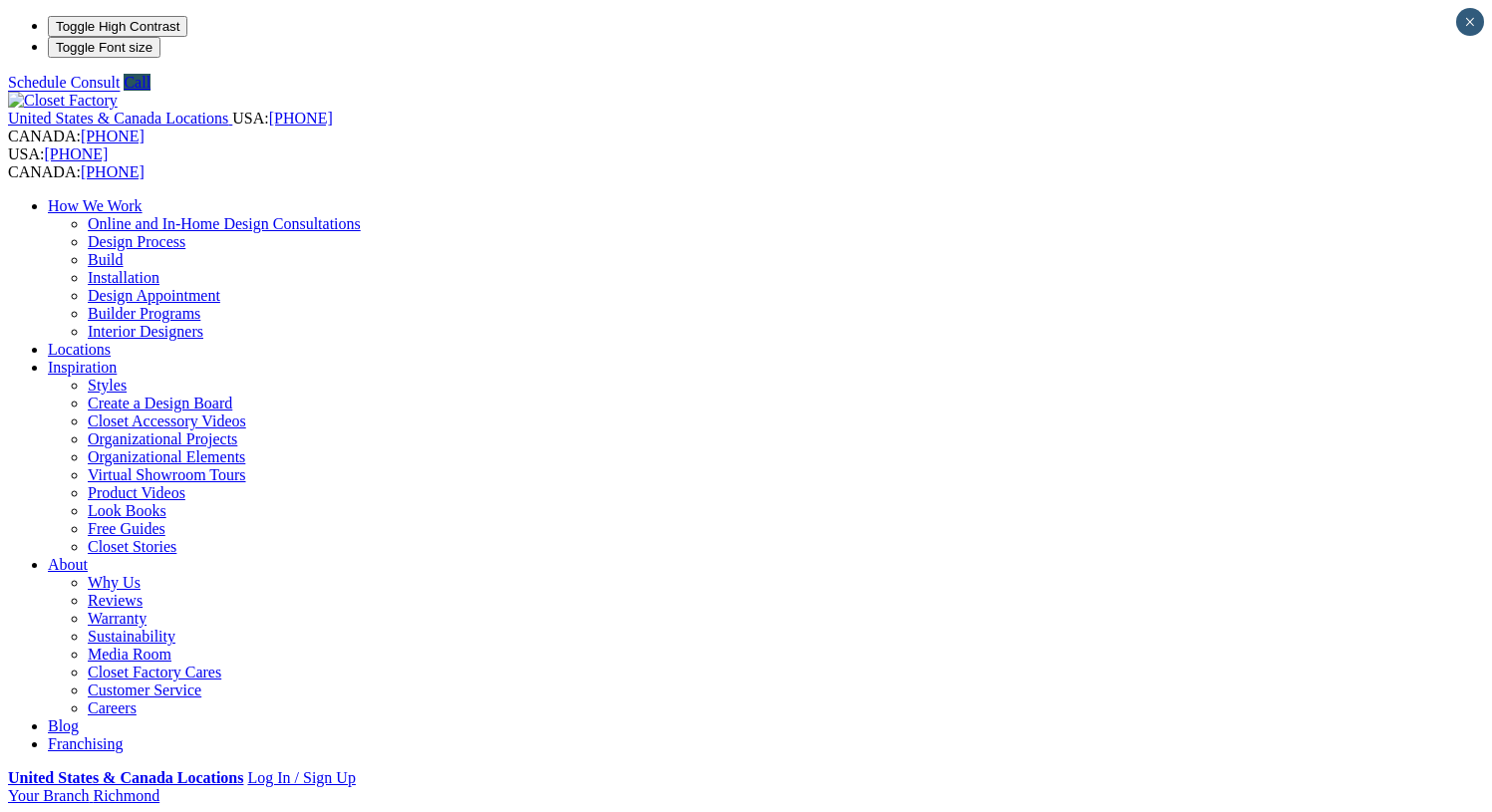 scroll, scrollTop: 0, scrollLeft: 0, axis: both 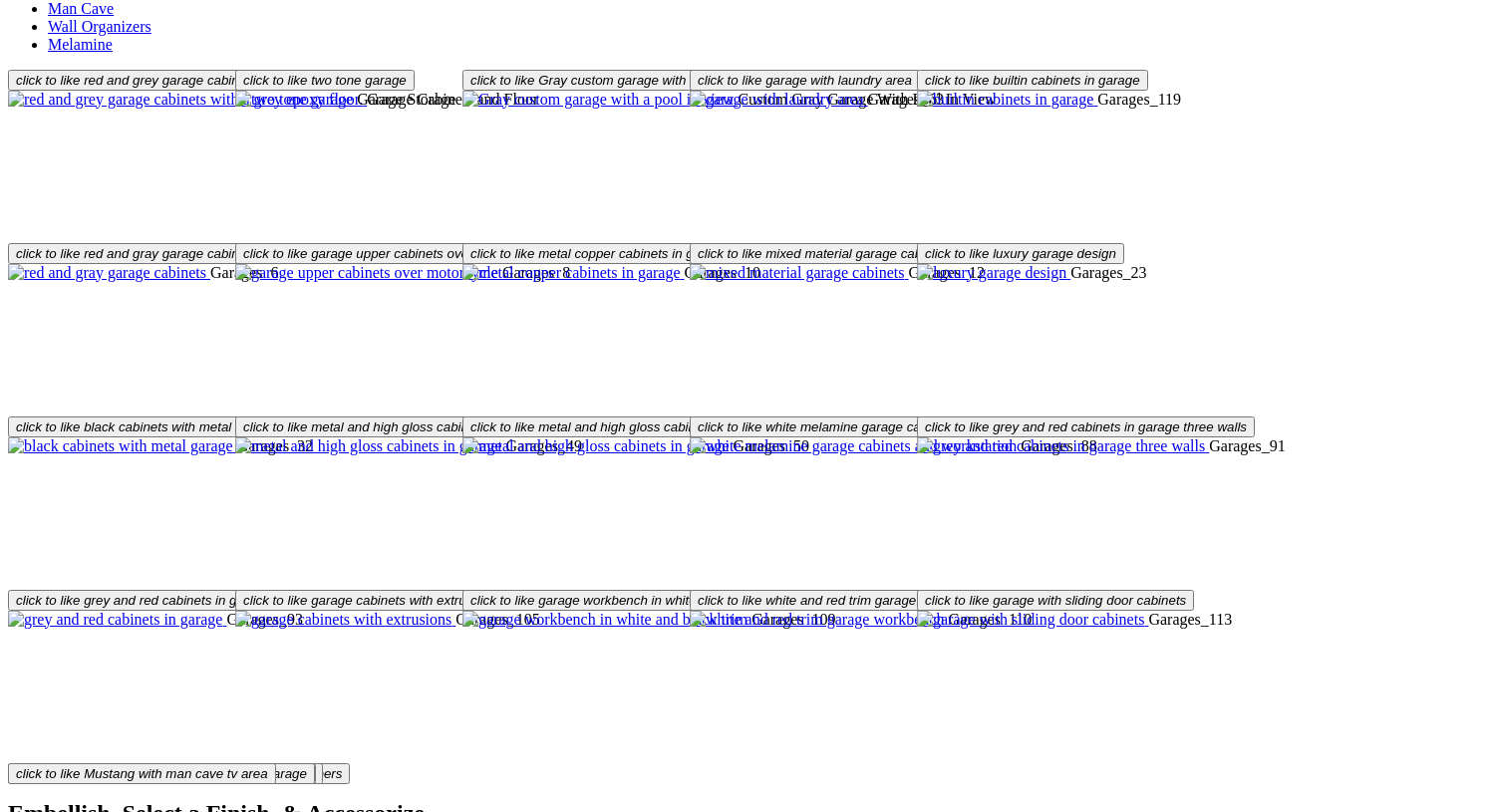 click on "One-day flooring solutions to polish off your garage." at bounding box center [746, 1390] 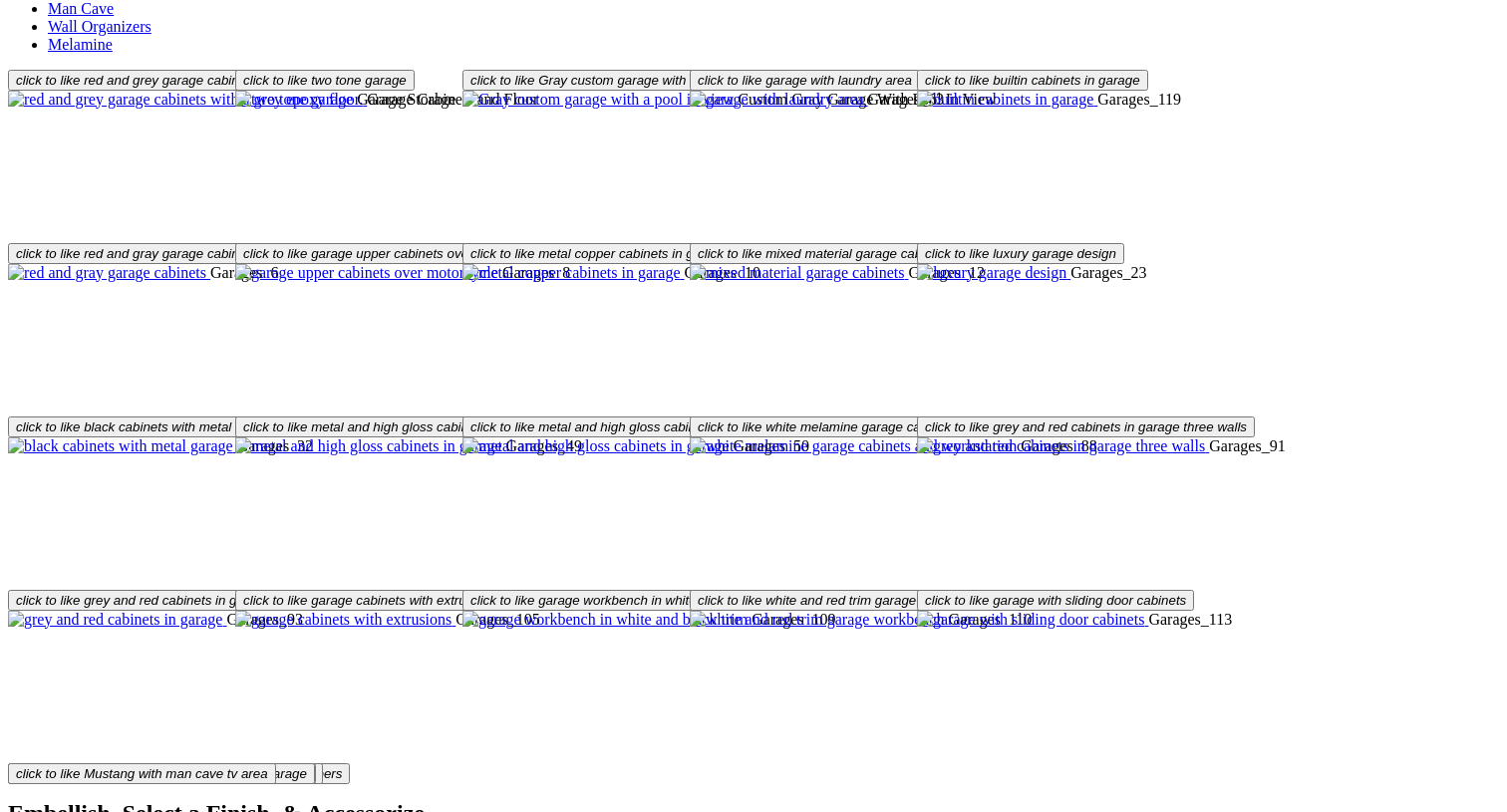 click at bounding box center (8, 30448) 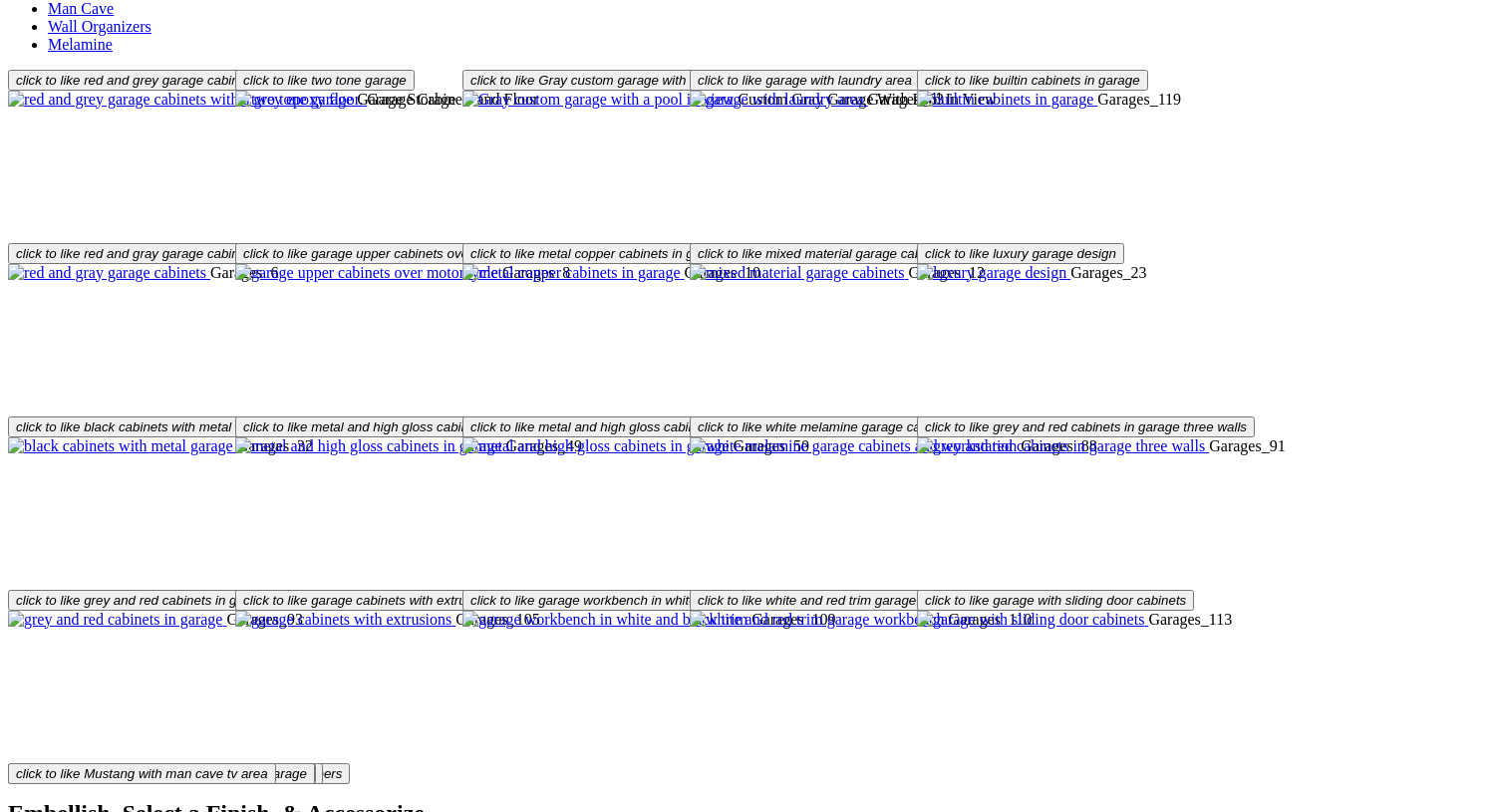 scroll, scrollTop: 583, scrollLeft: 0, axis: vertical 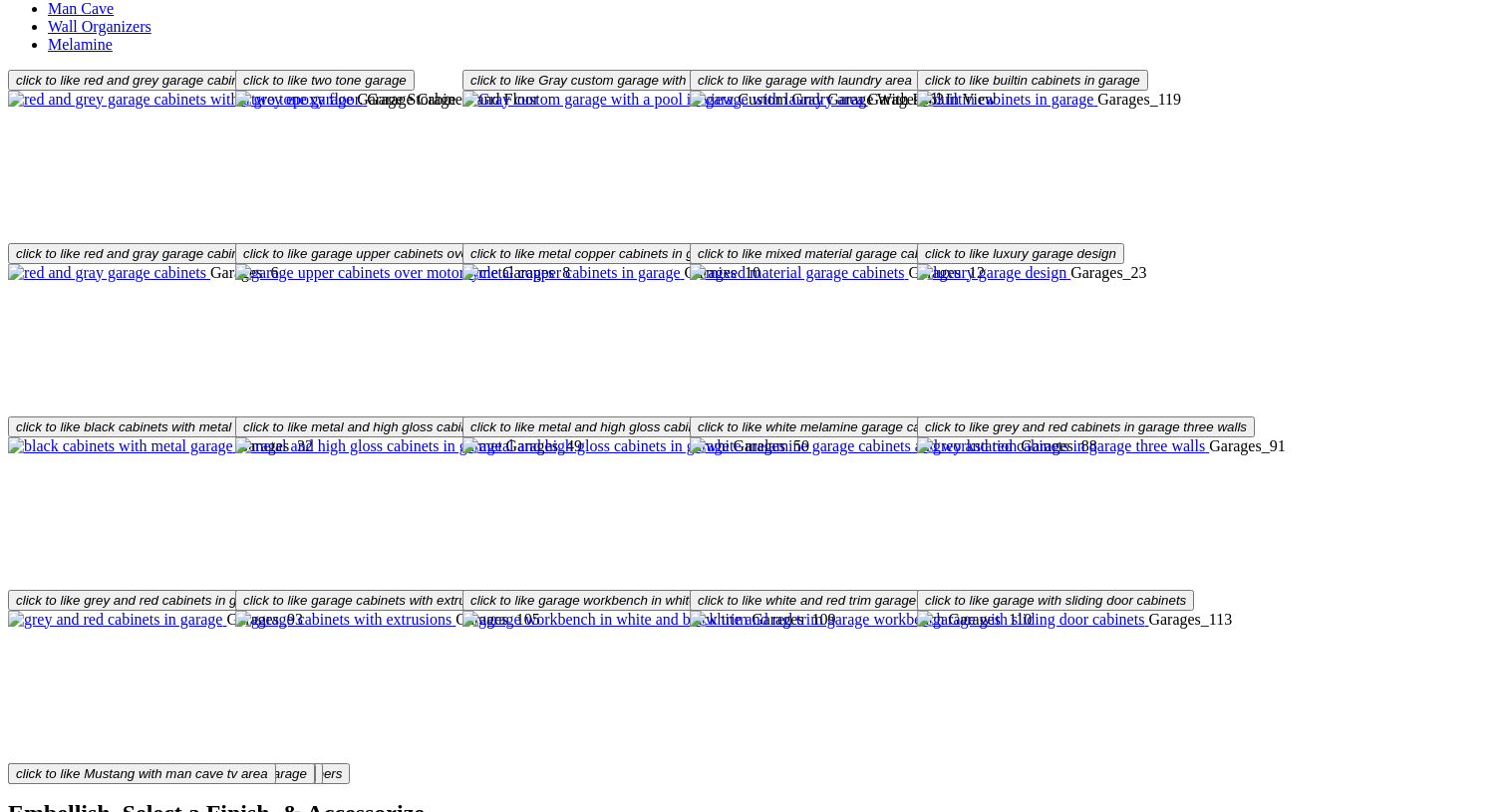 click at bounding box center [8, 30448] 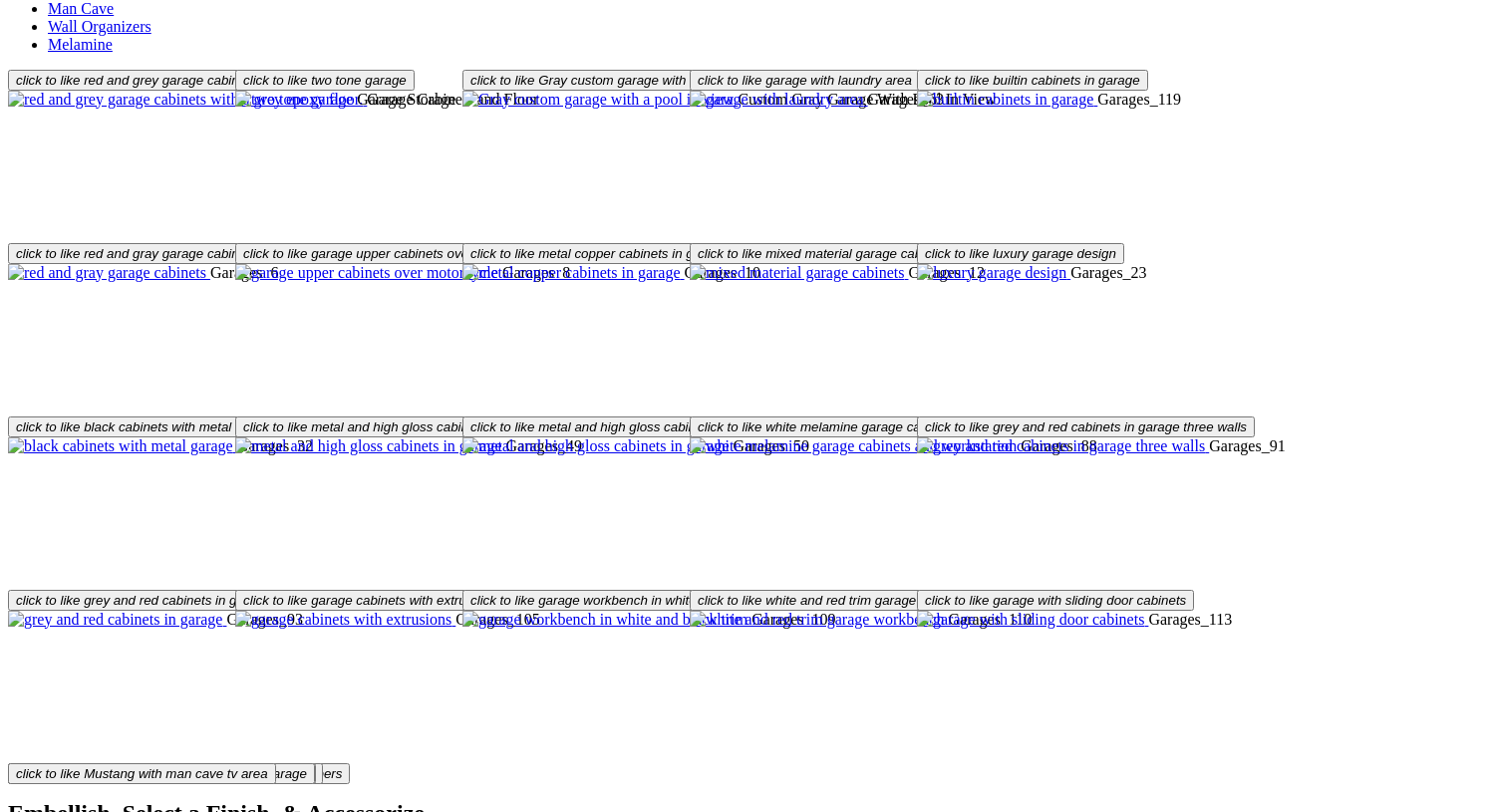 scroll, scrollTop: 111, scrollLeft: 0, axis: vertical 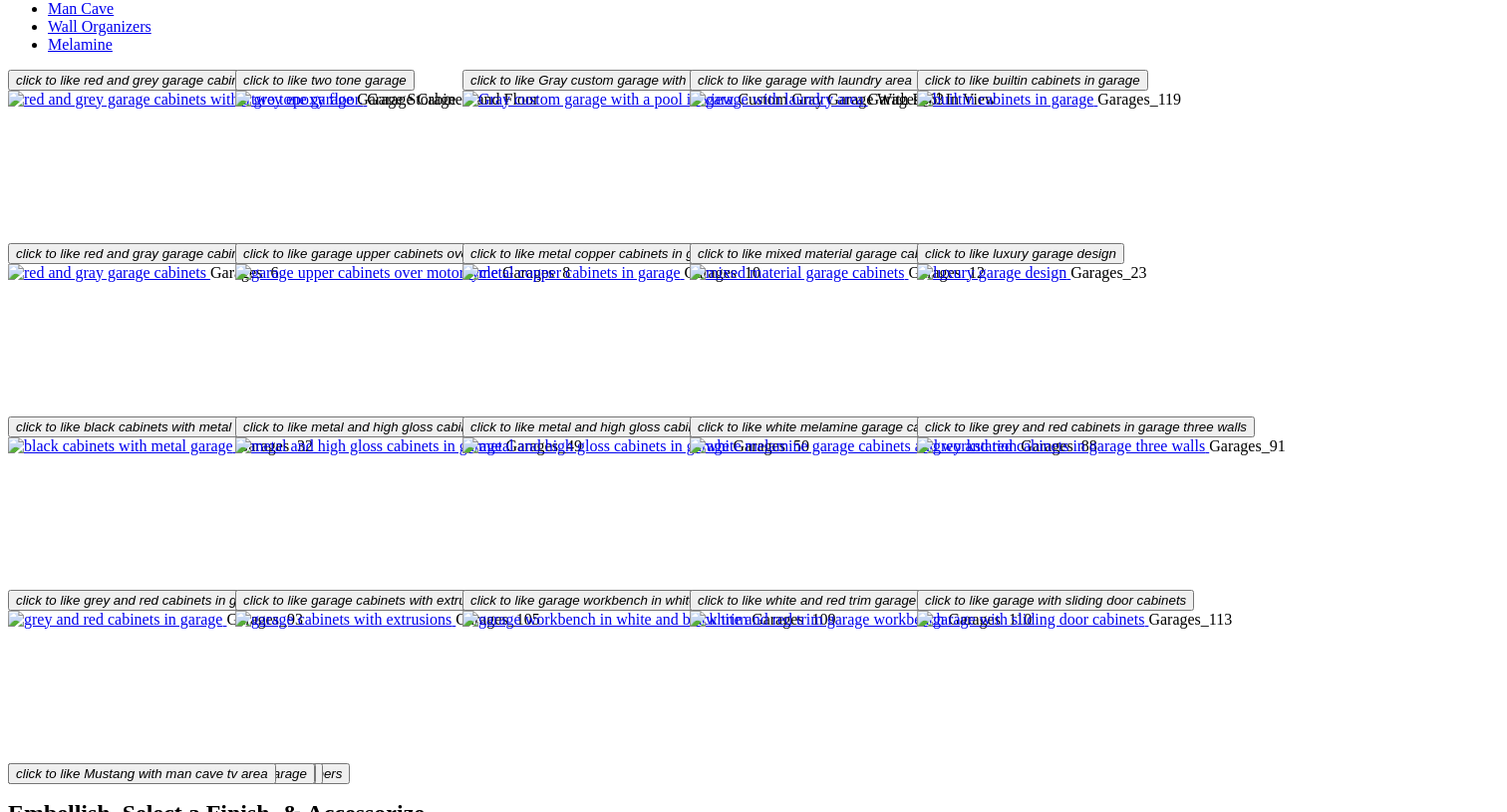 click at bounding box center [8, 29833] 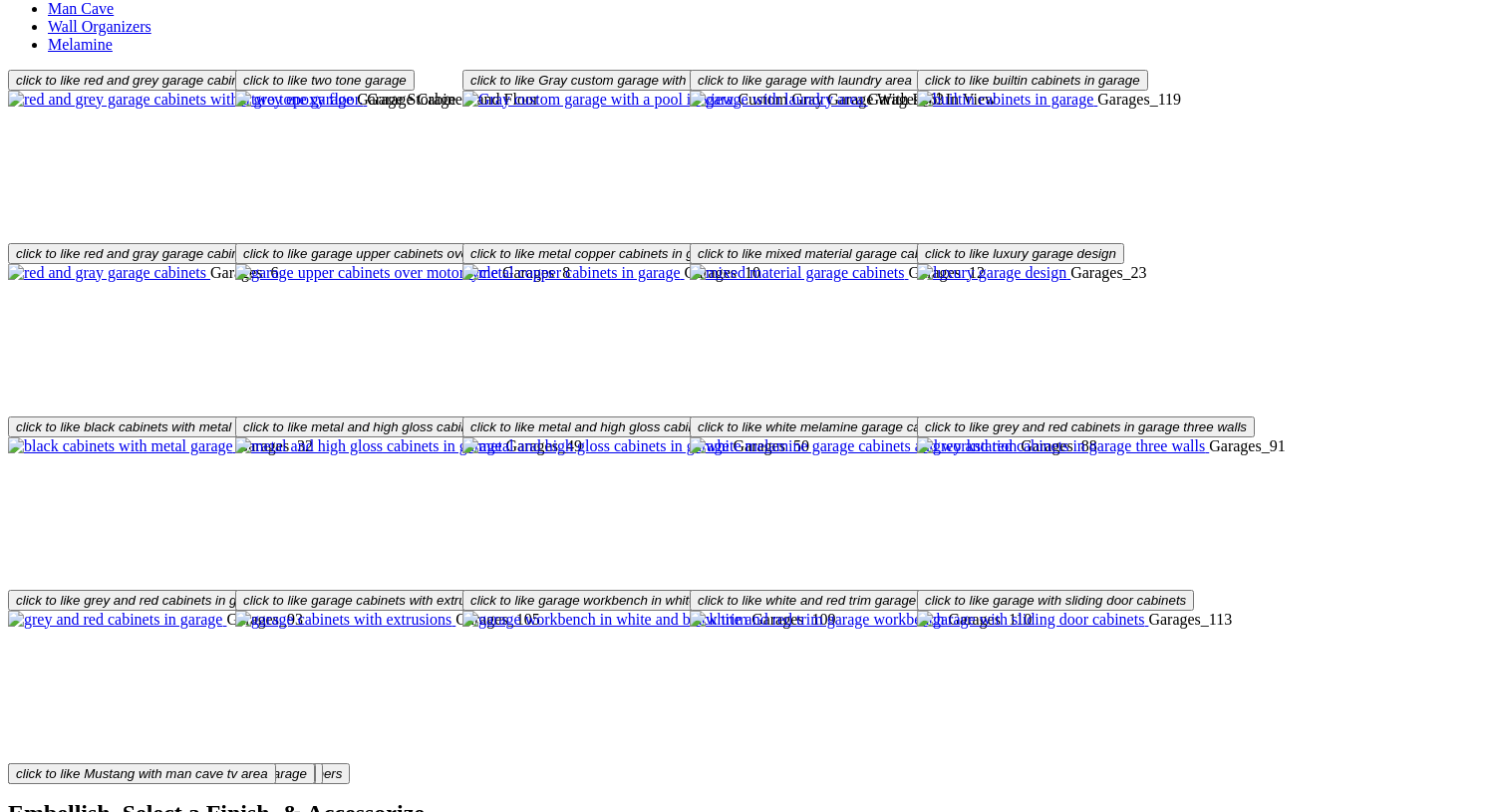 scroll, scrollTop: 0, scrollLeft: 0, axis: both 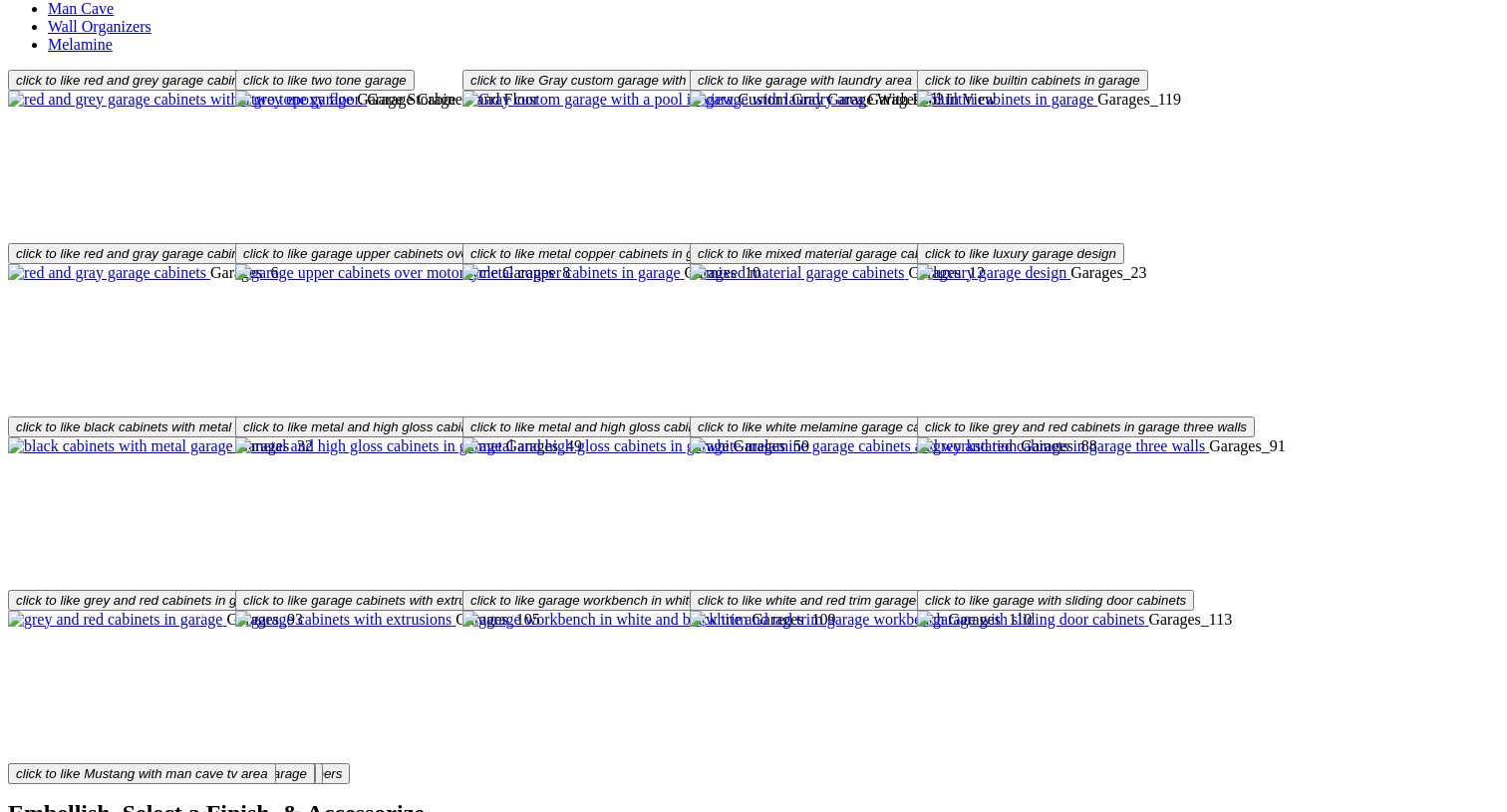 click at bounding box center (8, 29833) 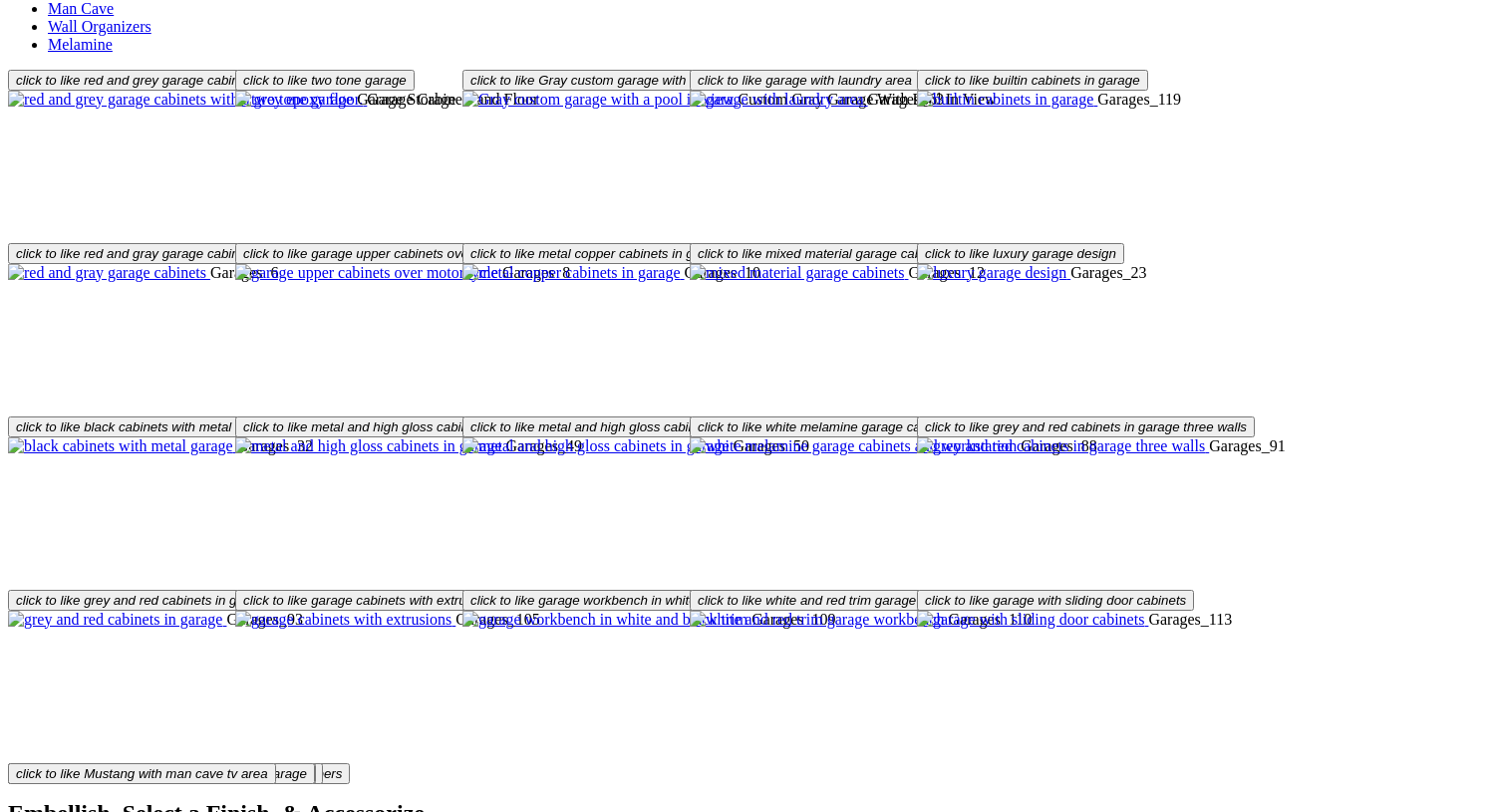 click on "×" at bounding box center (20, 6841) 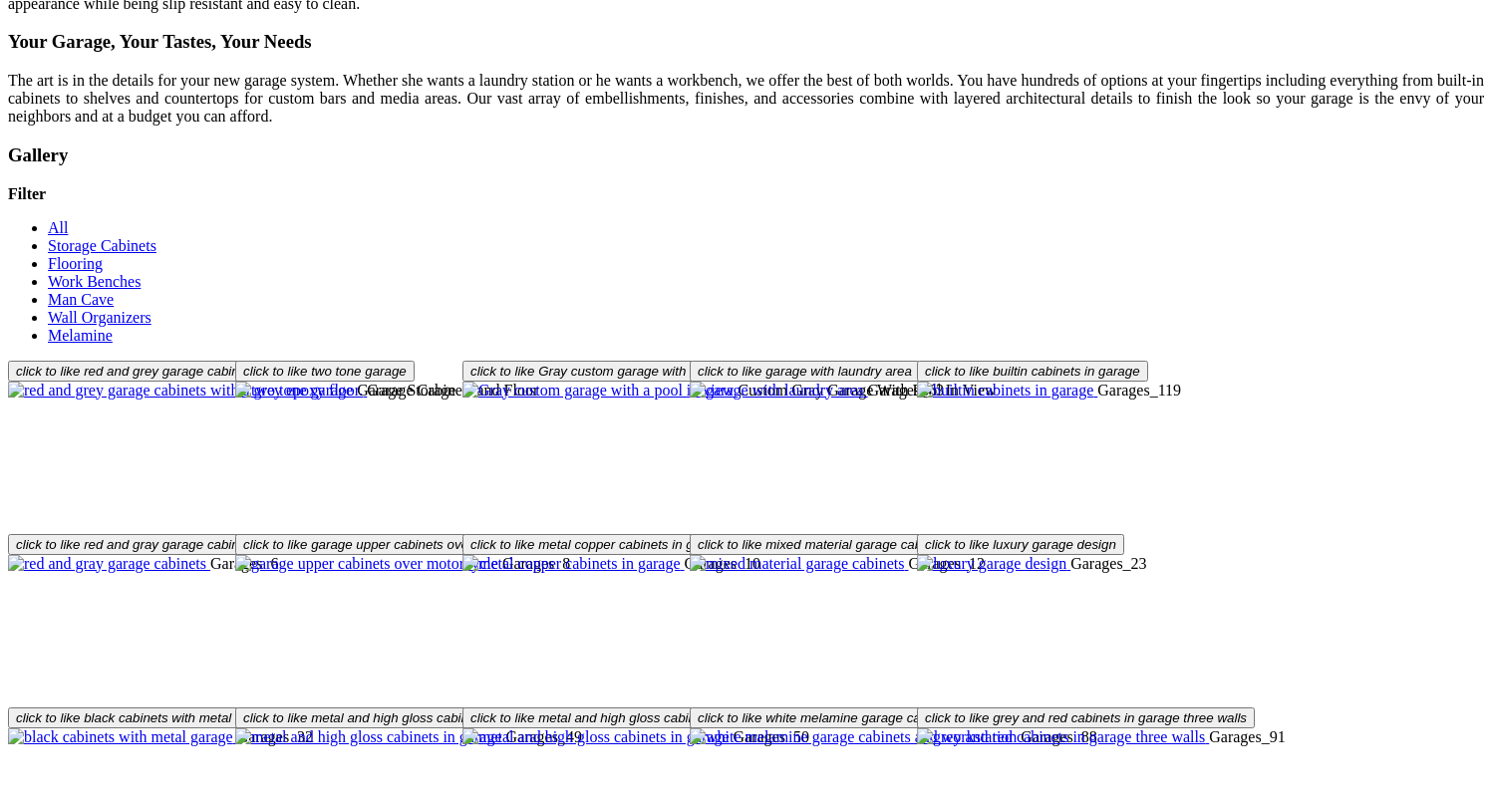 scroll, scrollTop: 2412, scrollLeft: 0, axis: vertical 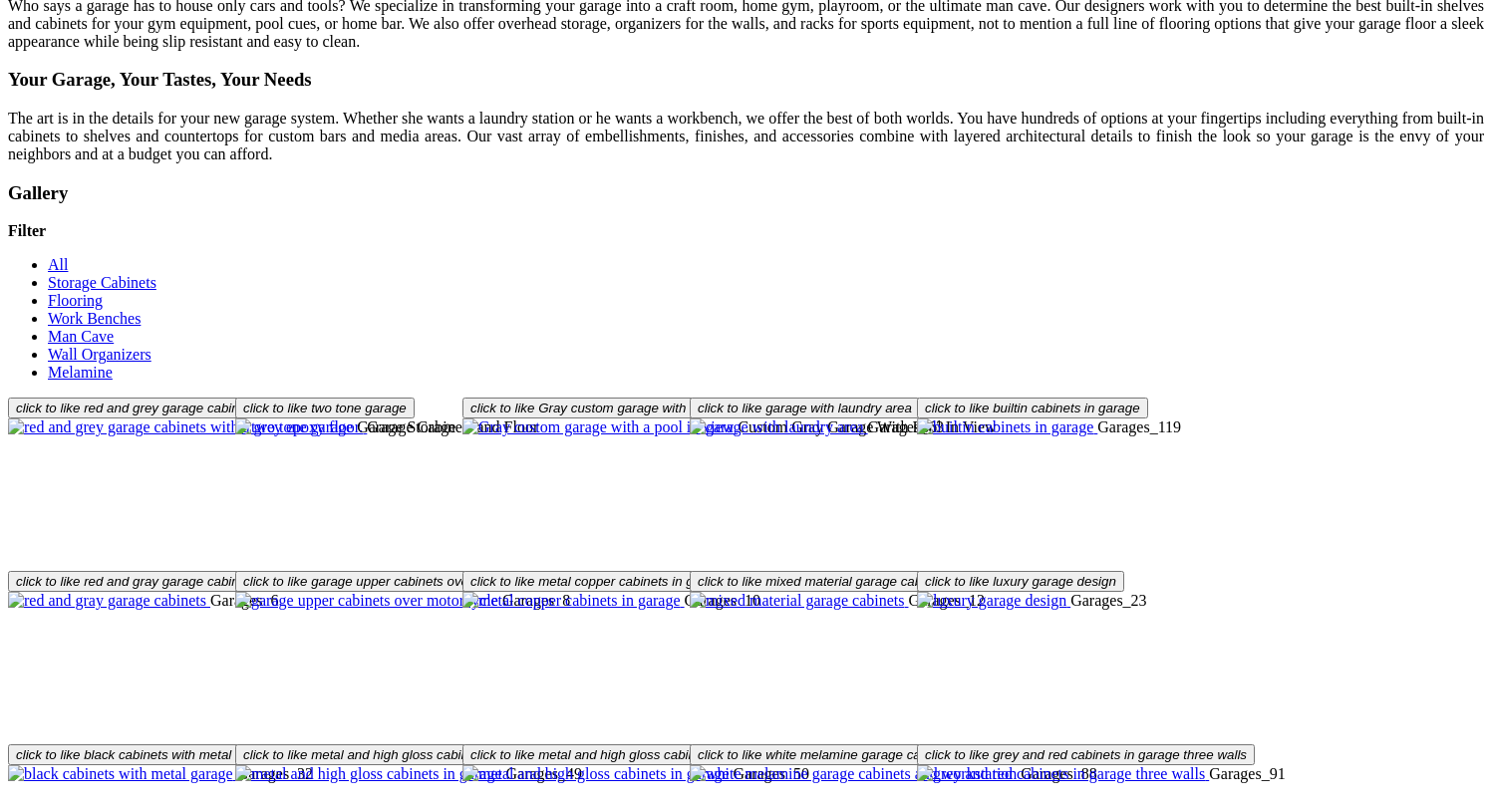 click on "**********" at bounding box center (746, 12662) 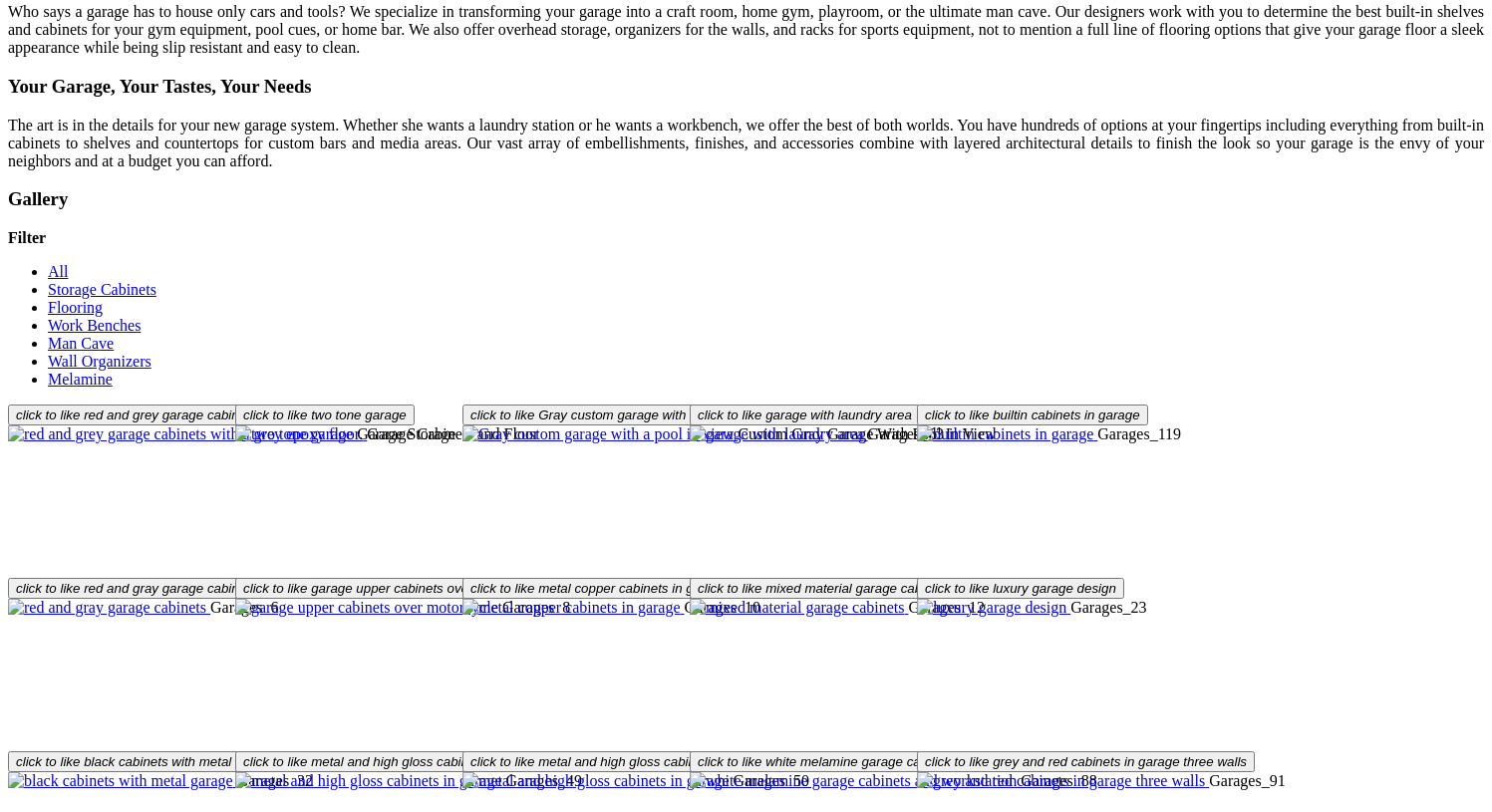 click on "**********" at bounding box center [746, 12665] 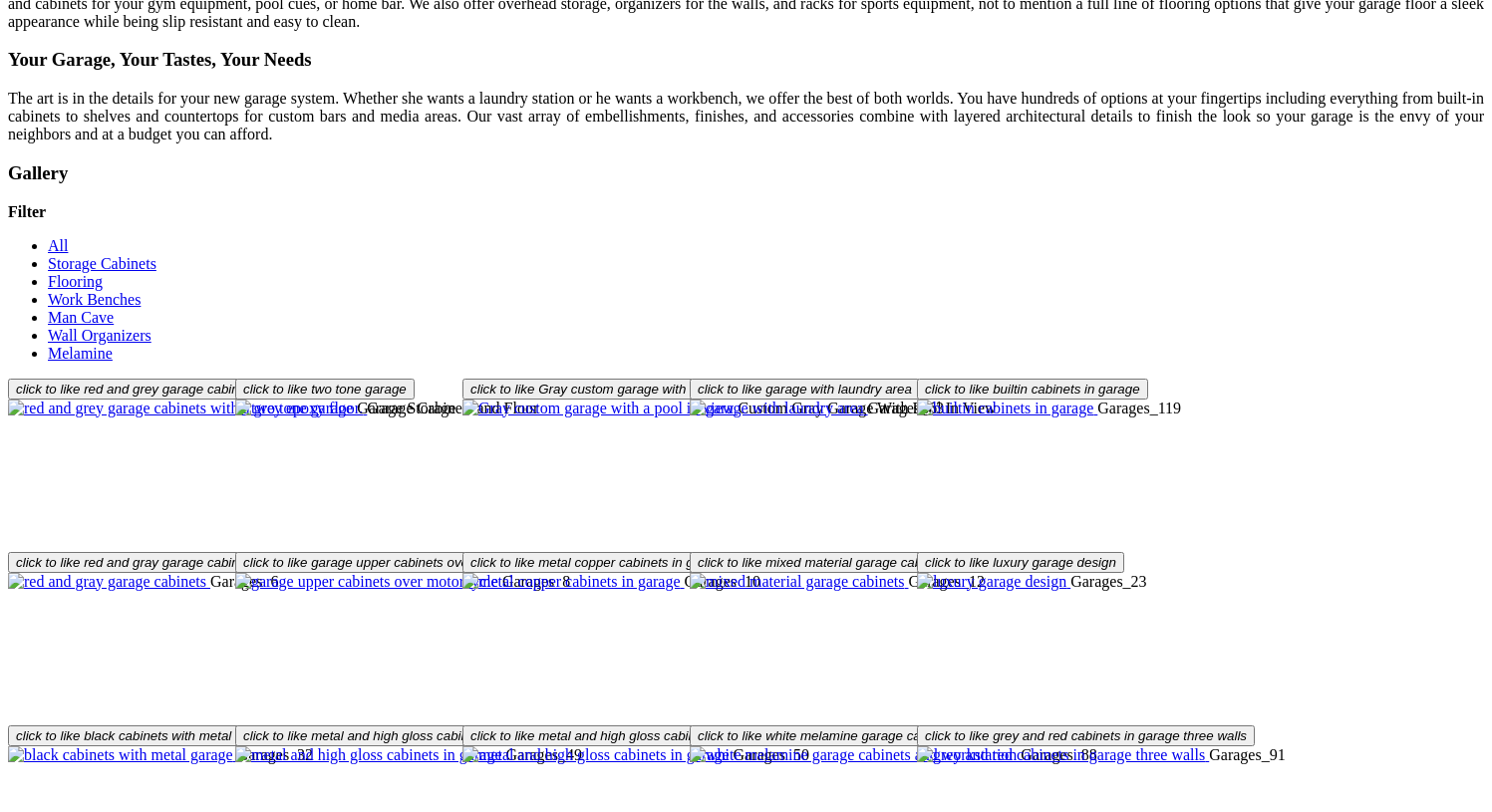 click on "Wall Beds" at bounding box center (81, -1386) 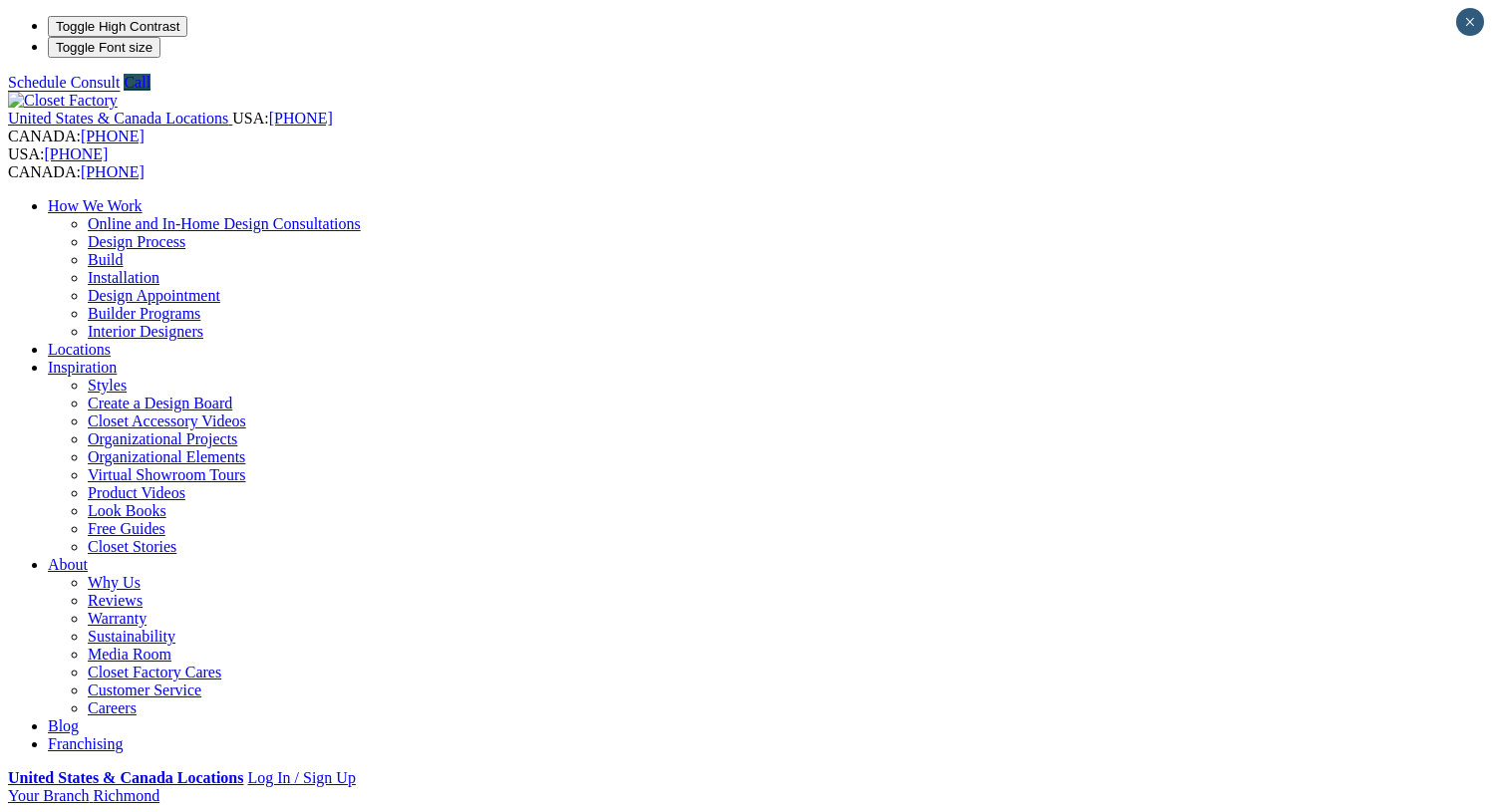 scroll, scrollTop: 0, scrollLeft: 0, axis: both 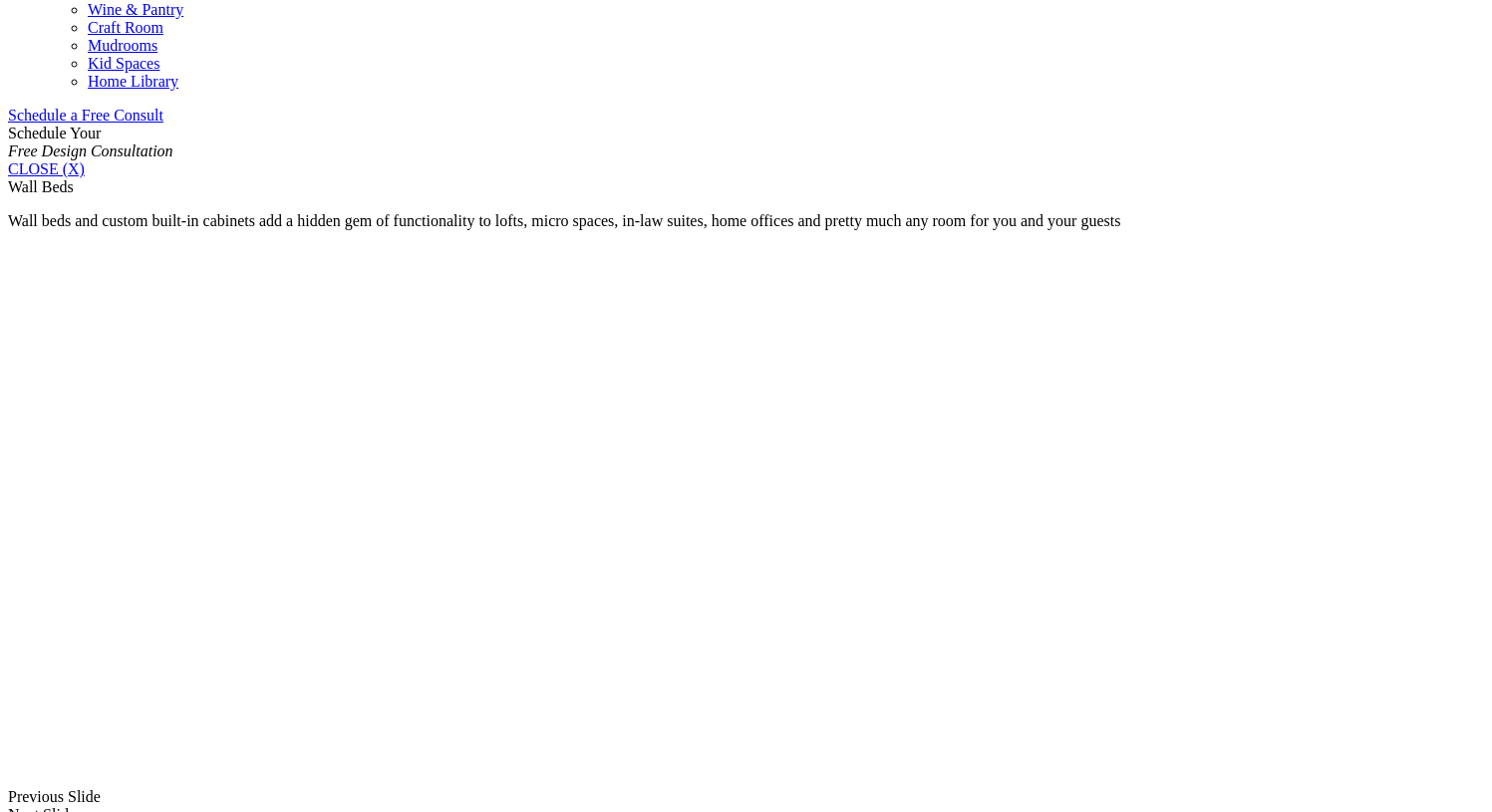 click at bounding box center [109, 1733] 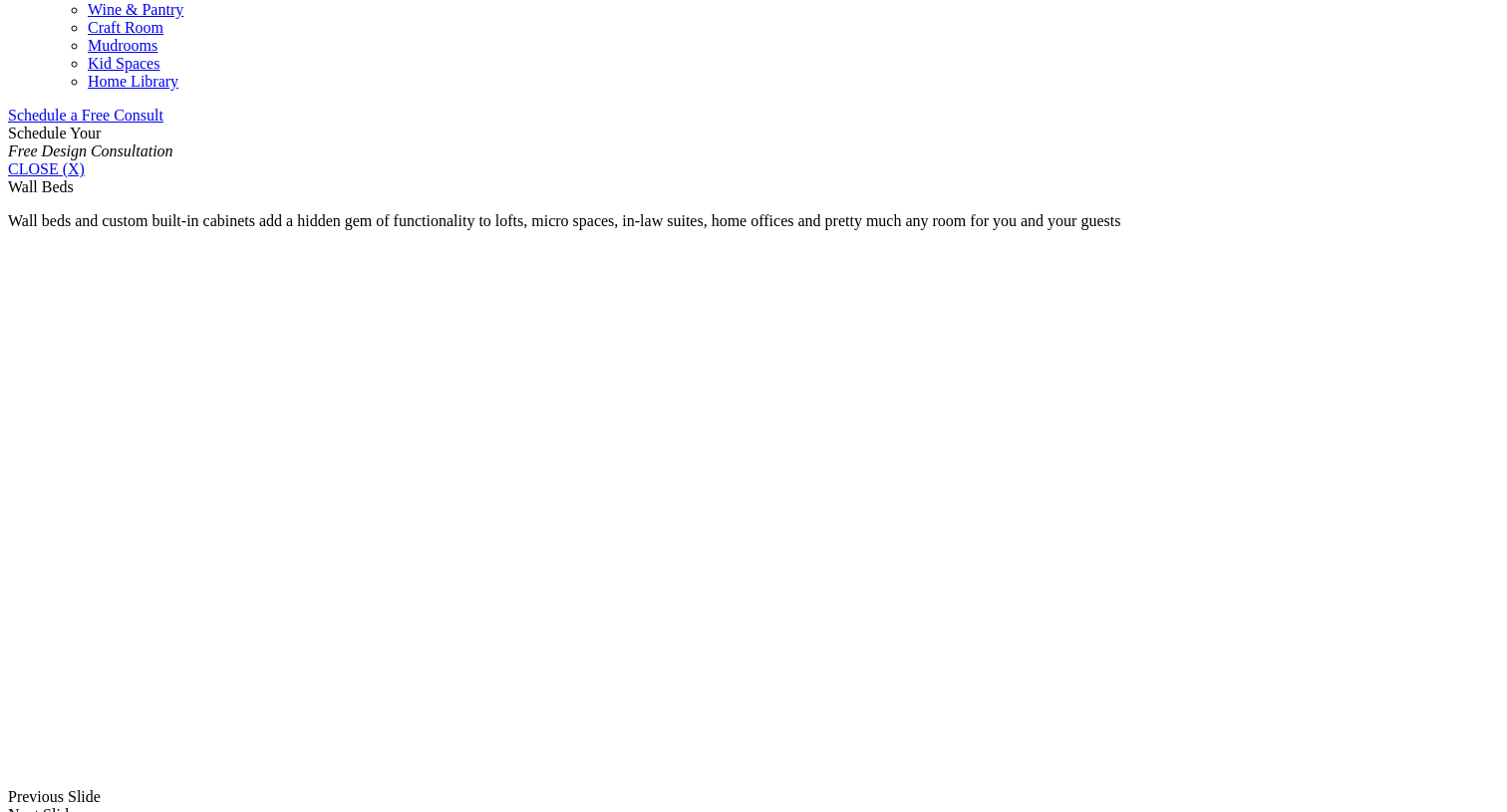 click at bounding box center (8, 35194) 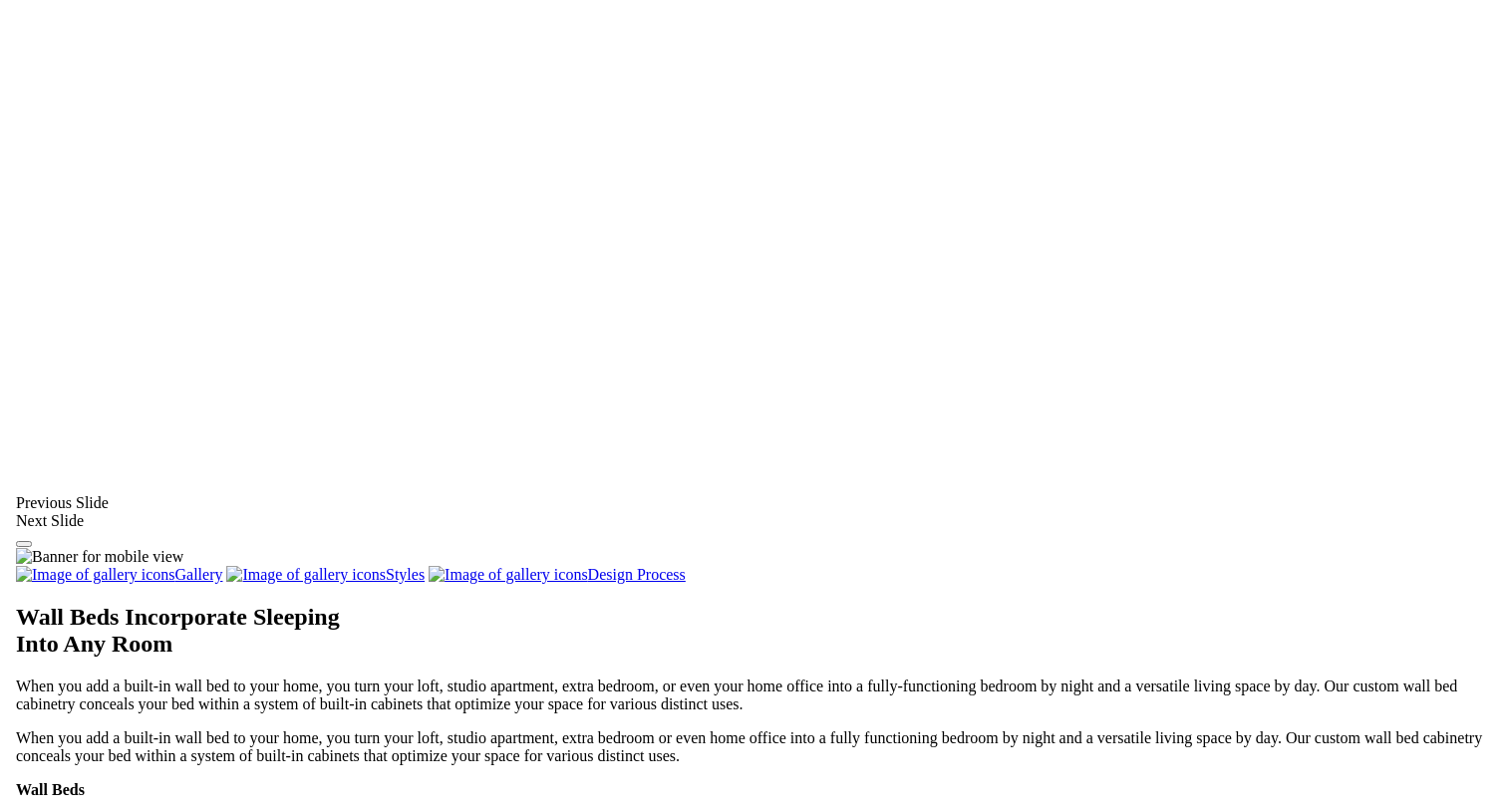 scroll, scrollTop: 1624, scrollLeft: 0, axis: vertical 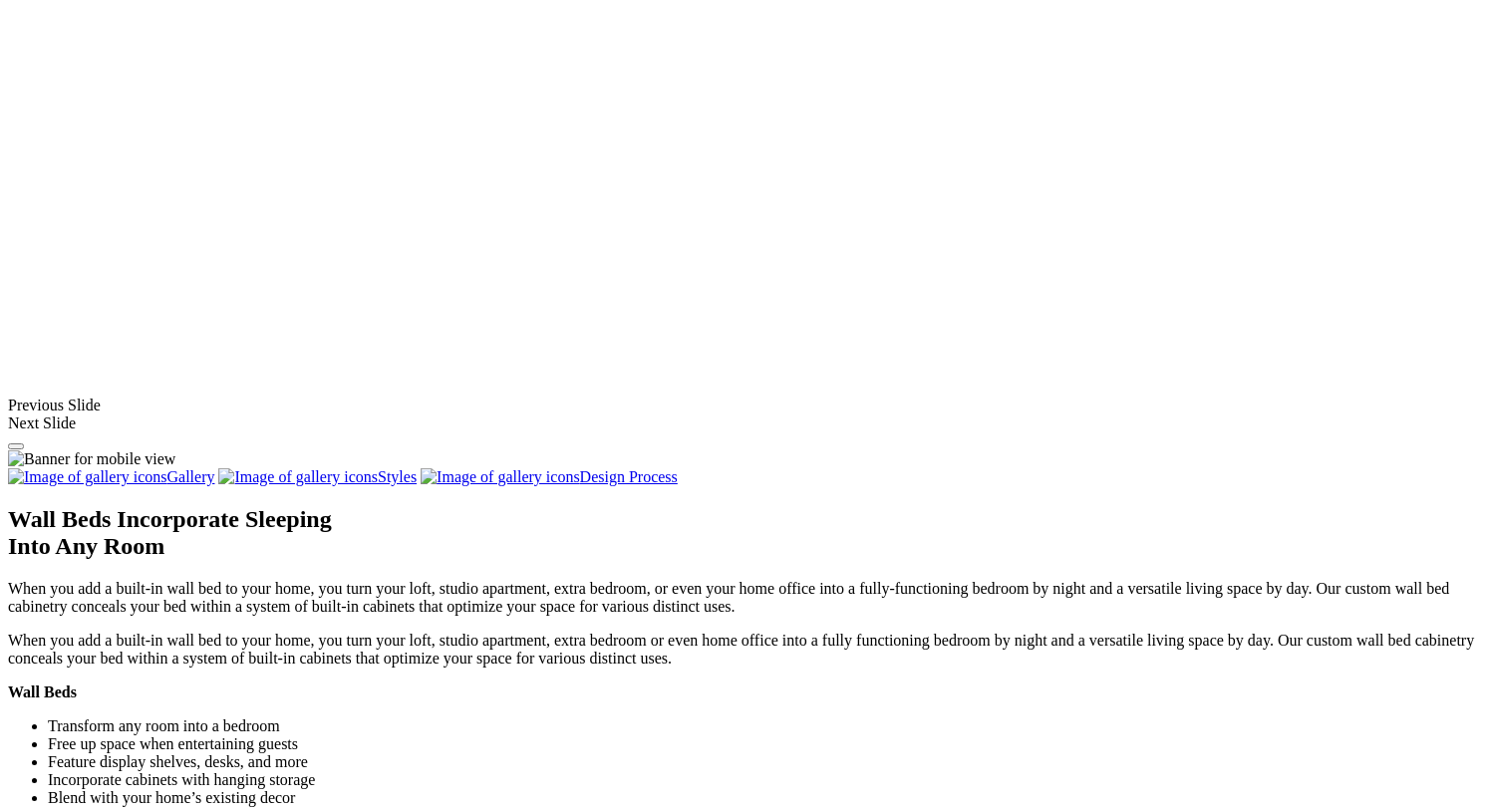 click at bounding box center [1200, 1538] 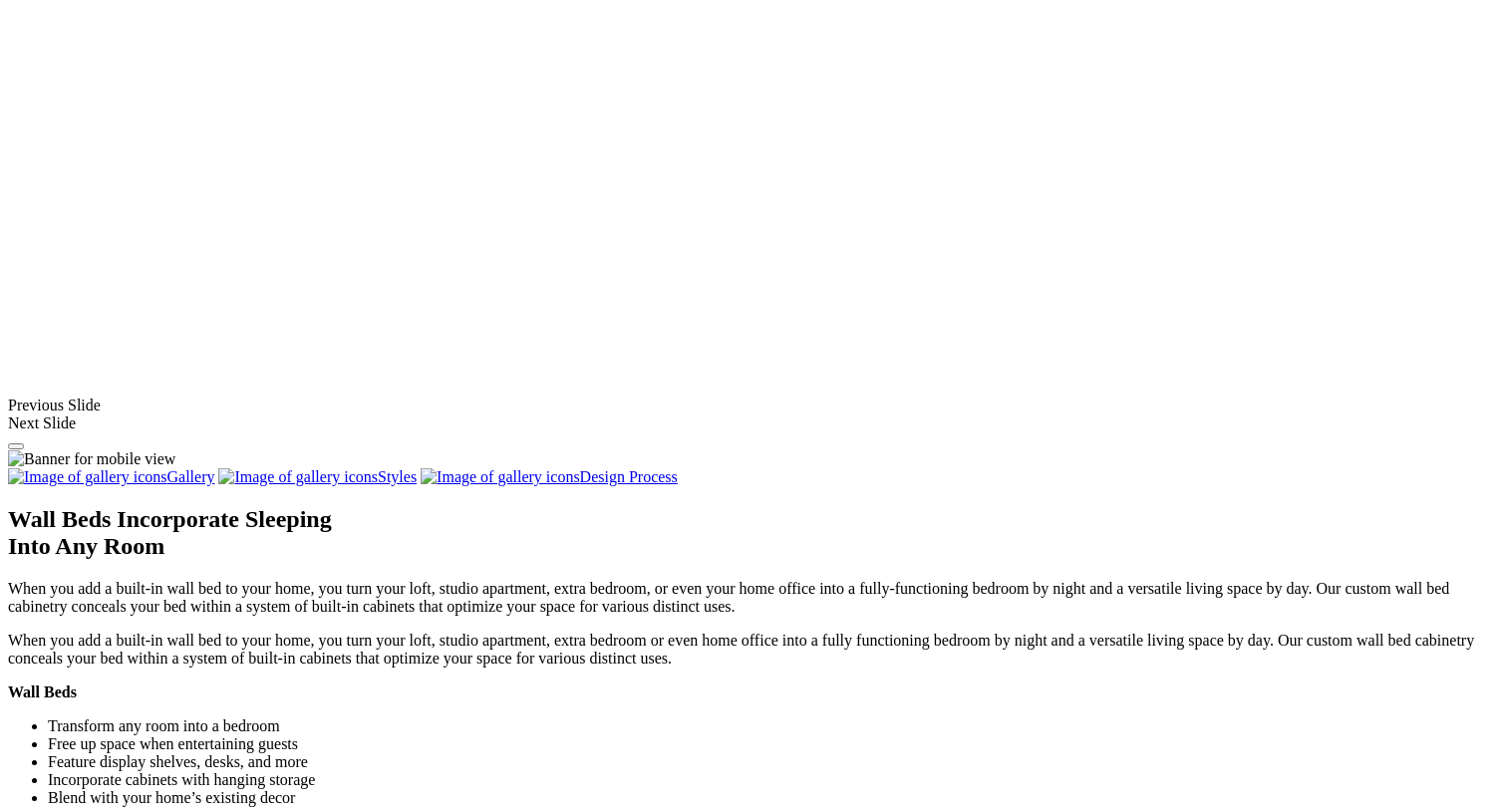 click at bounding box center (8, 34820) 